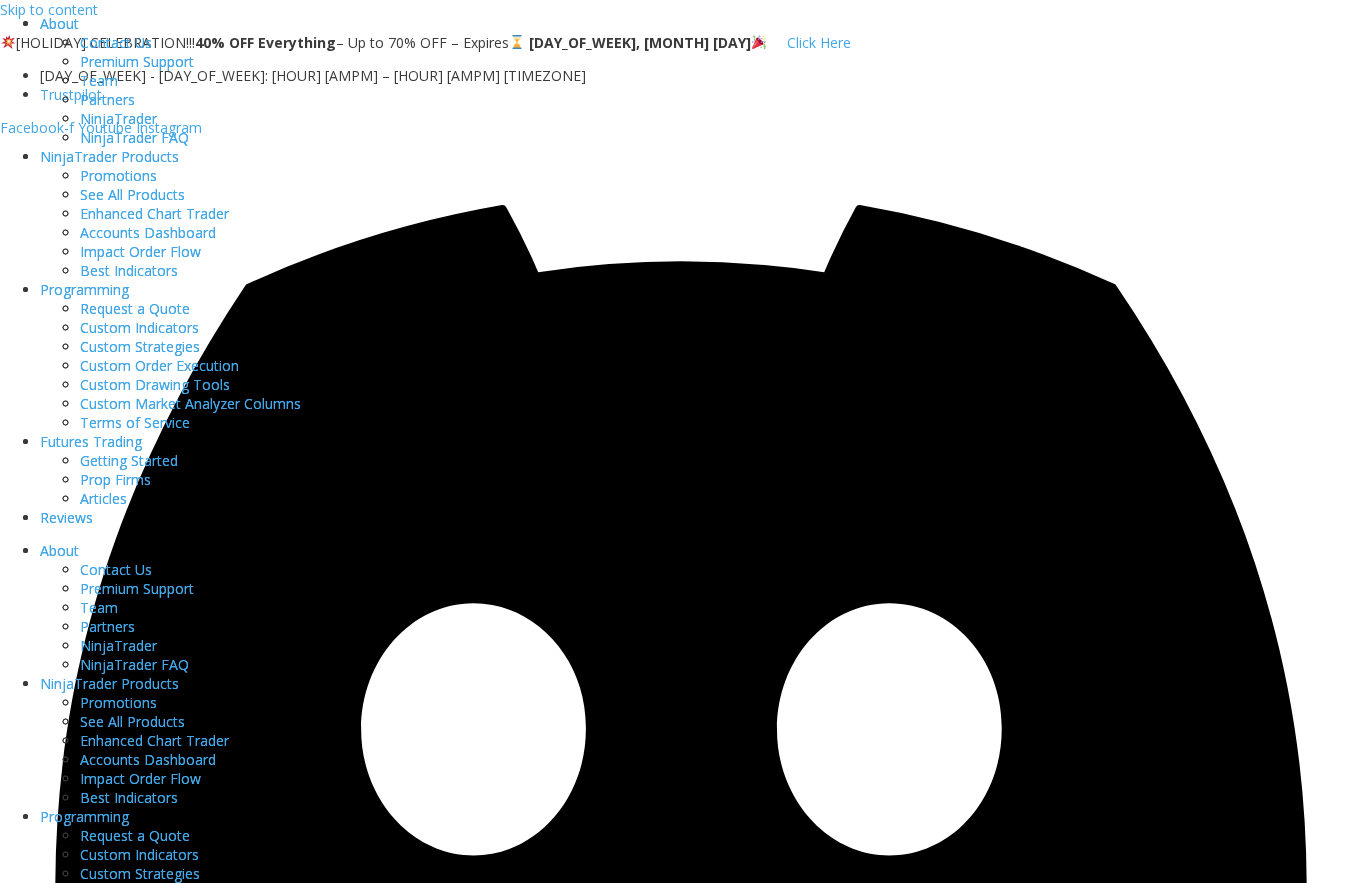 scroll, scrollTop: 0, scrollLeft: 0, axis: both 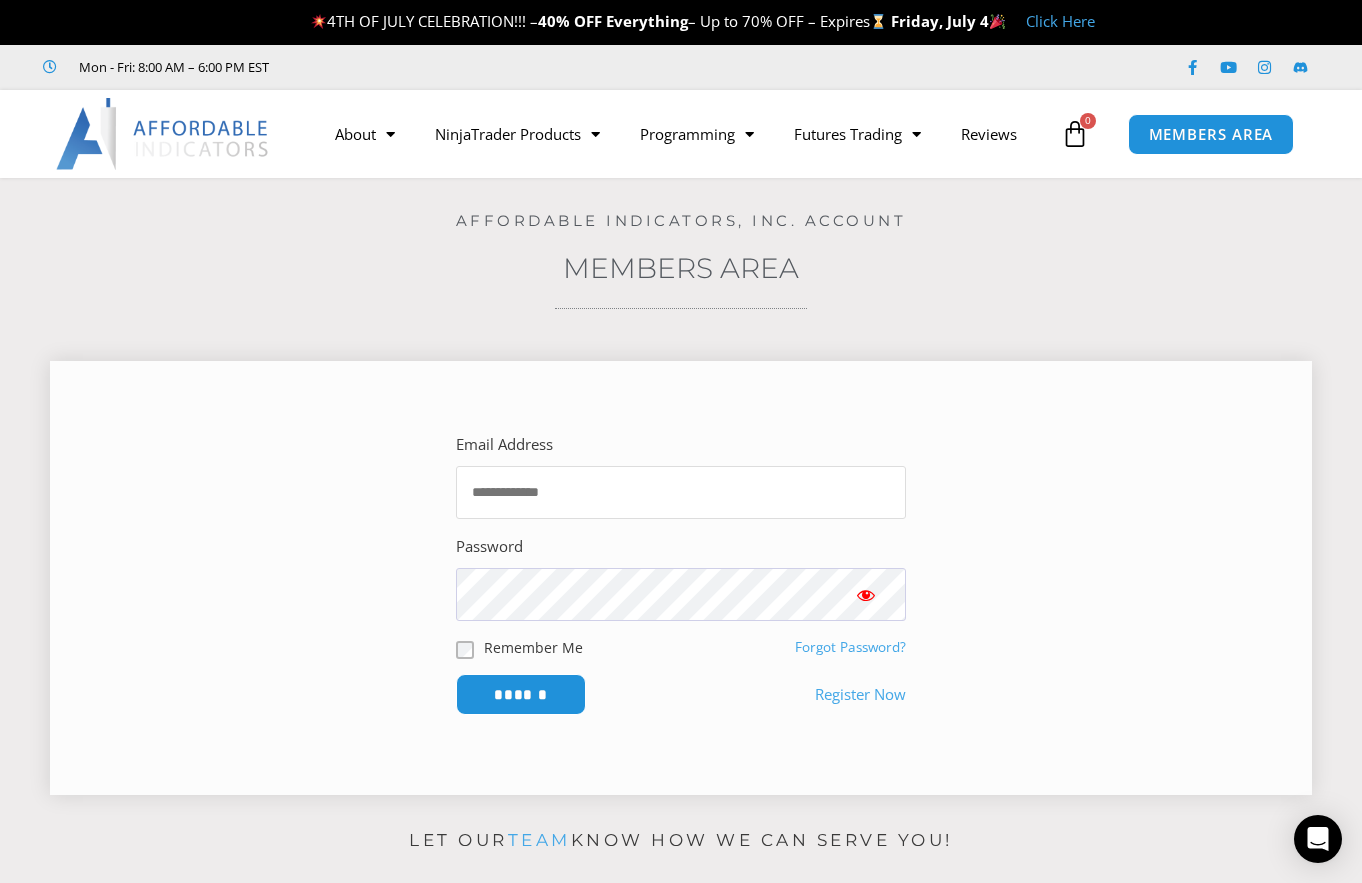 click on "Email Address" at bounding box center (681, 492) 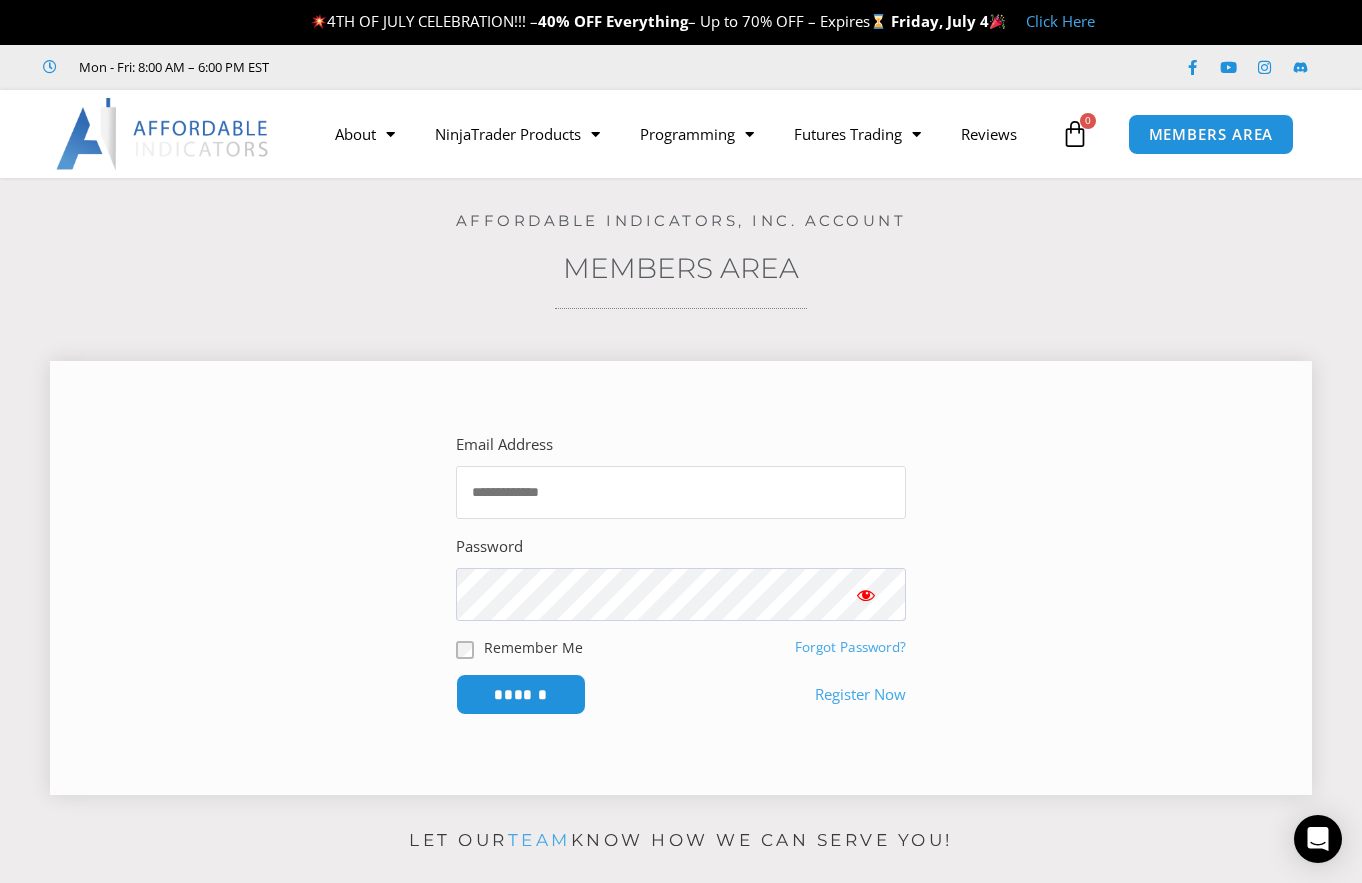 type on "**********" 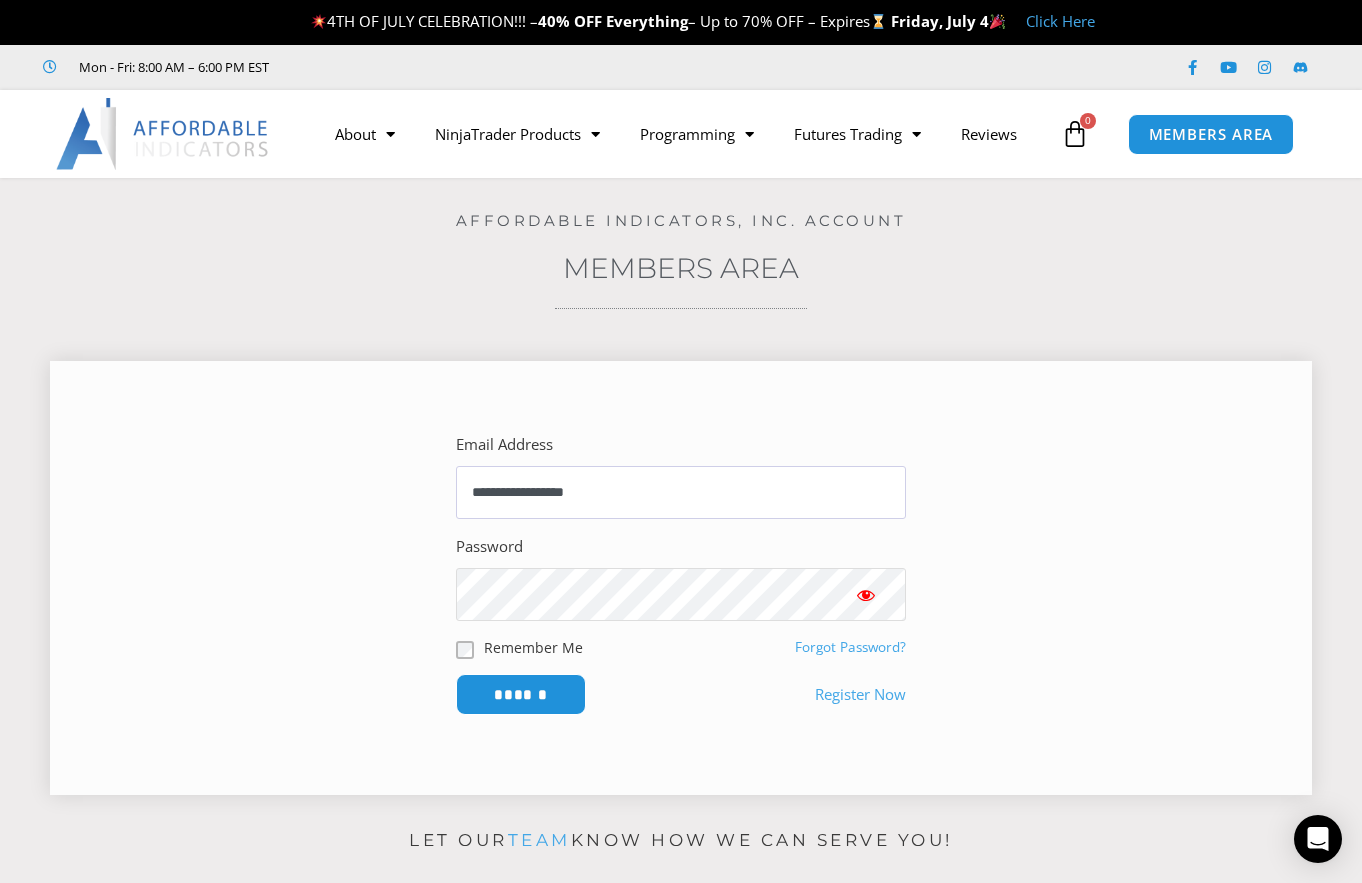 click on "******" at bounding box center [521, 694] 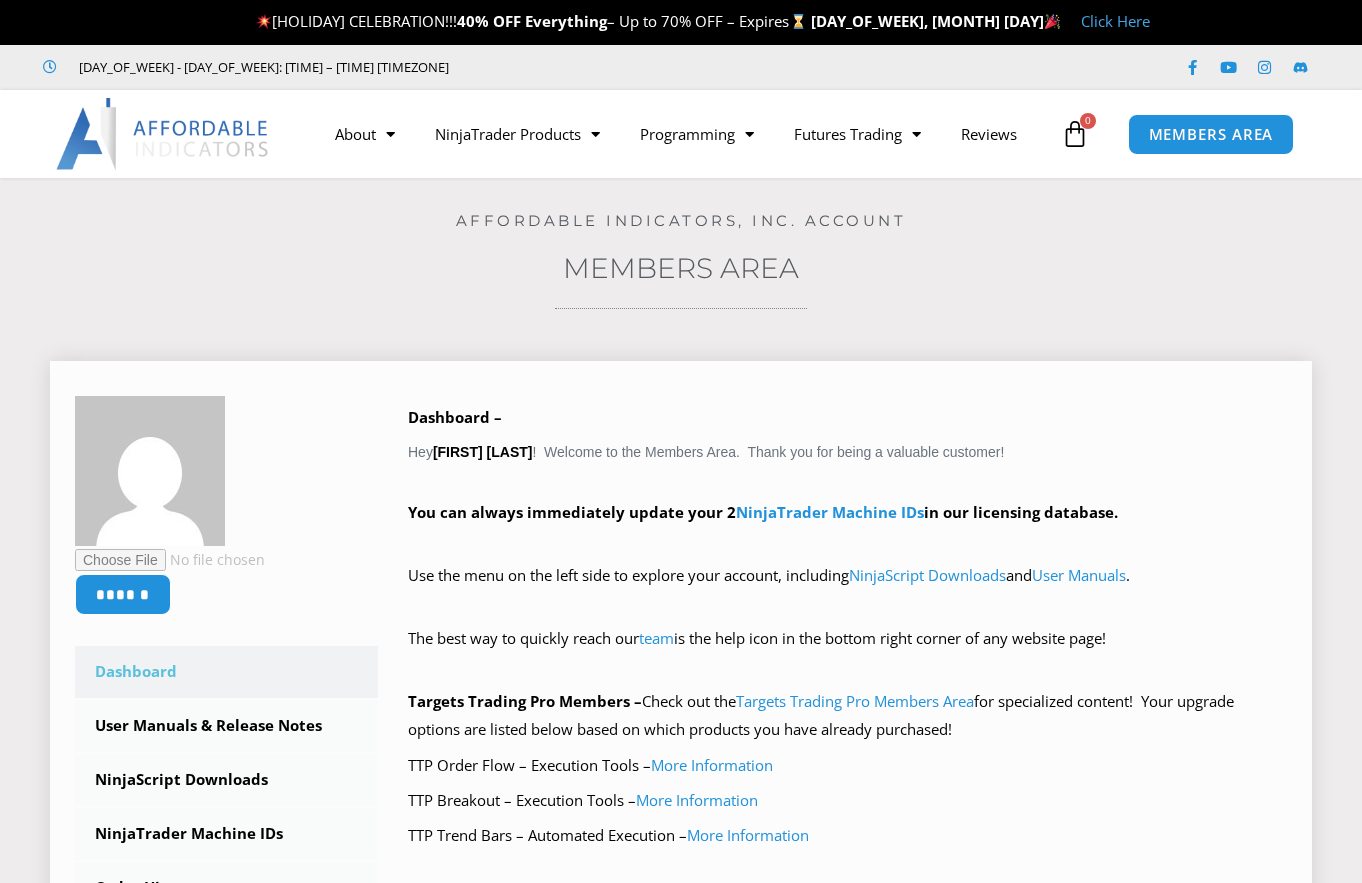 scroll, scrollTop: 0, scrollLeft: 0, axis: both 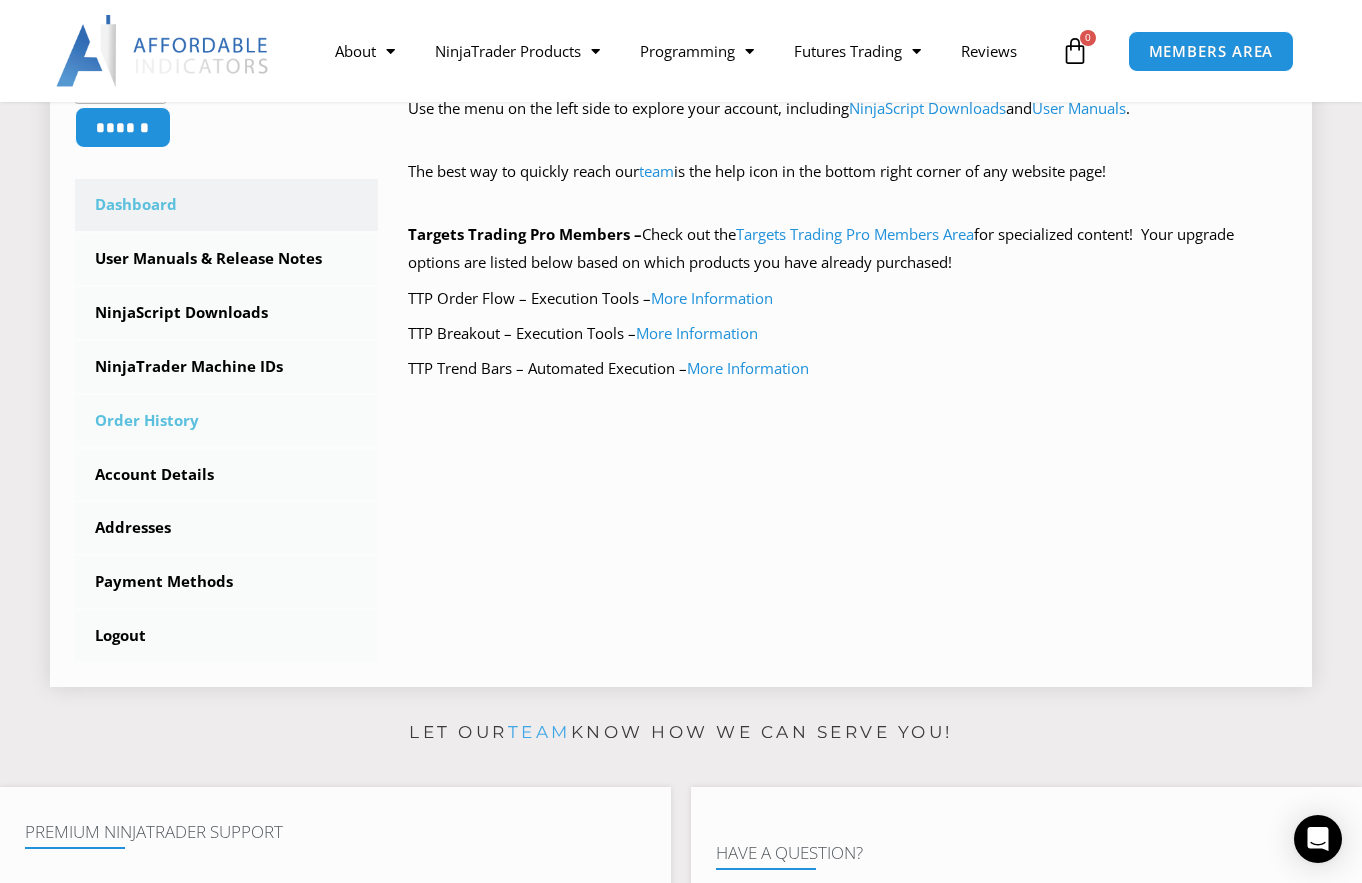 click on "Order History" at bounding box center (226, 421) 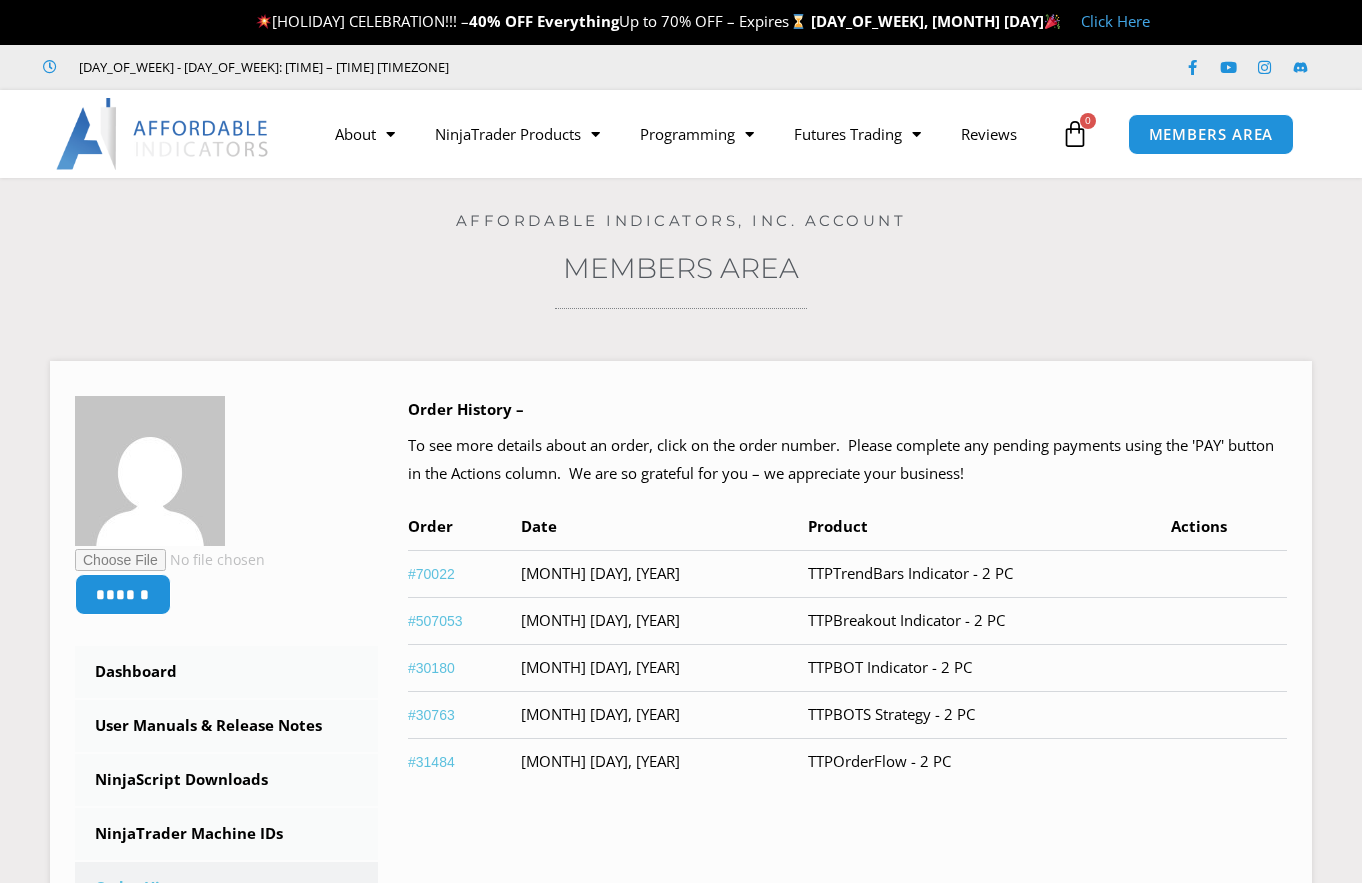 scroll, scrollTop: 0, scrollLeft: 0, axis: both 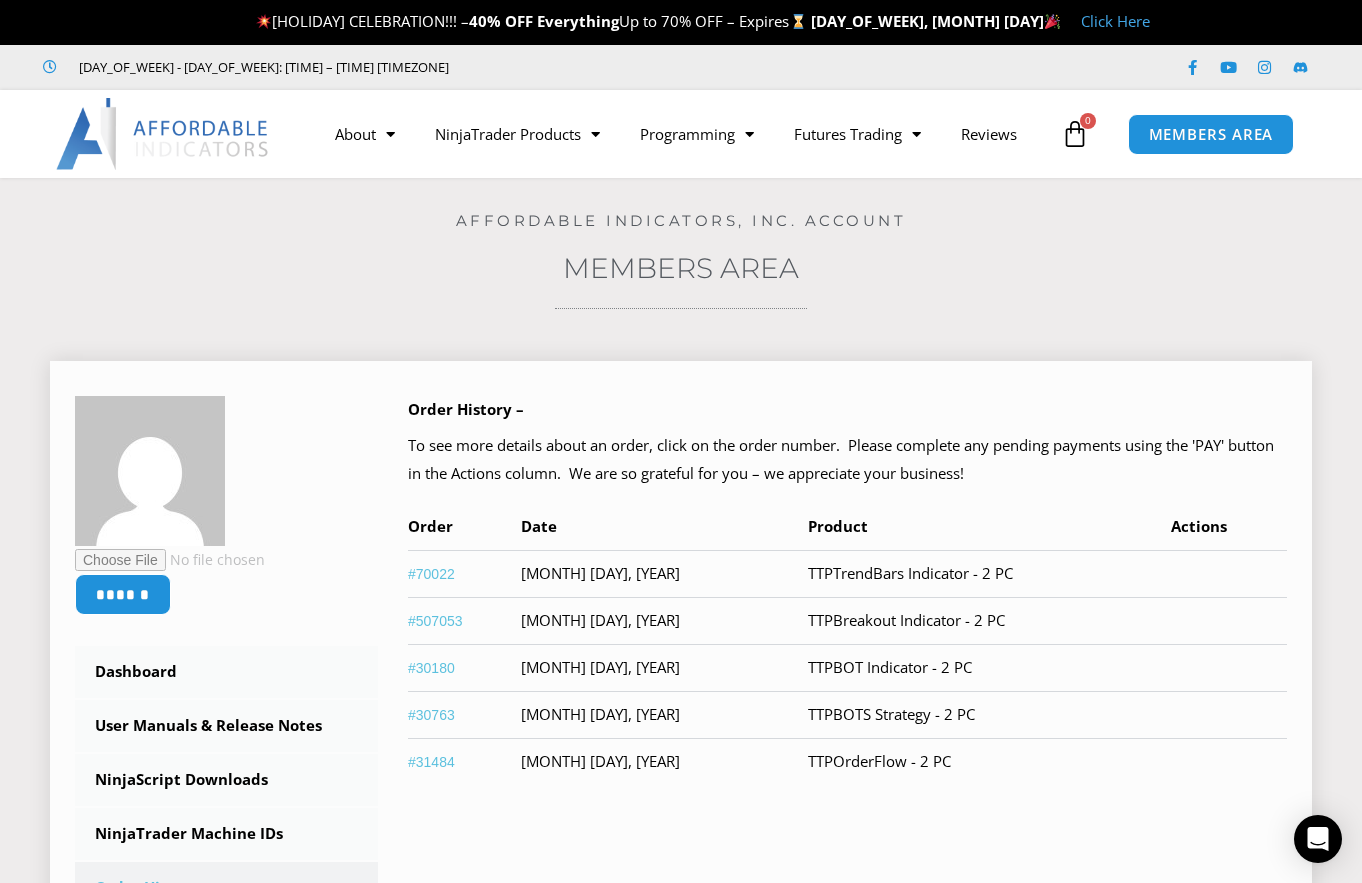 click on "#30180" at bounding box center [431, 668] 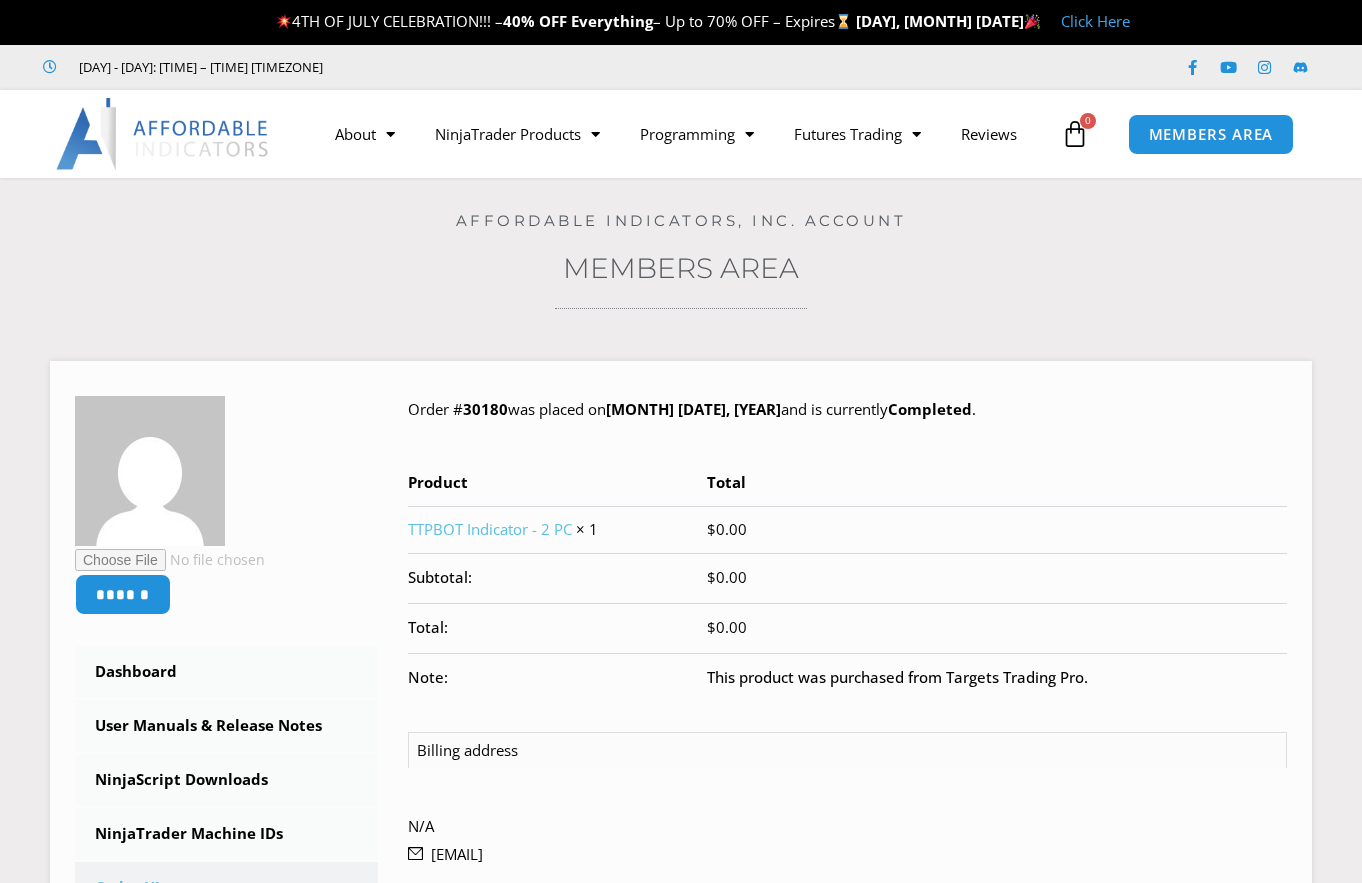 scroll, scrollTop: 0, scrollLeft: 0, axis: both 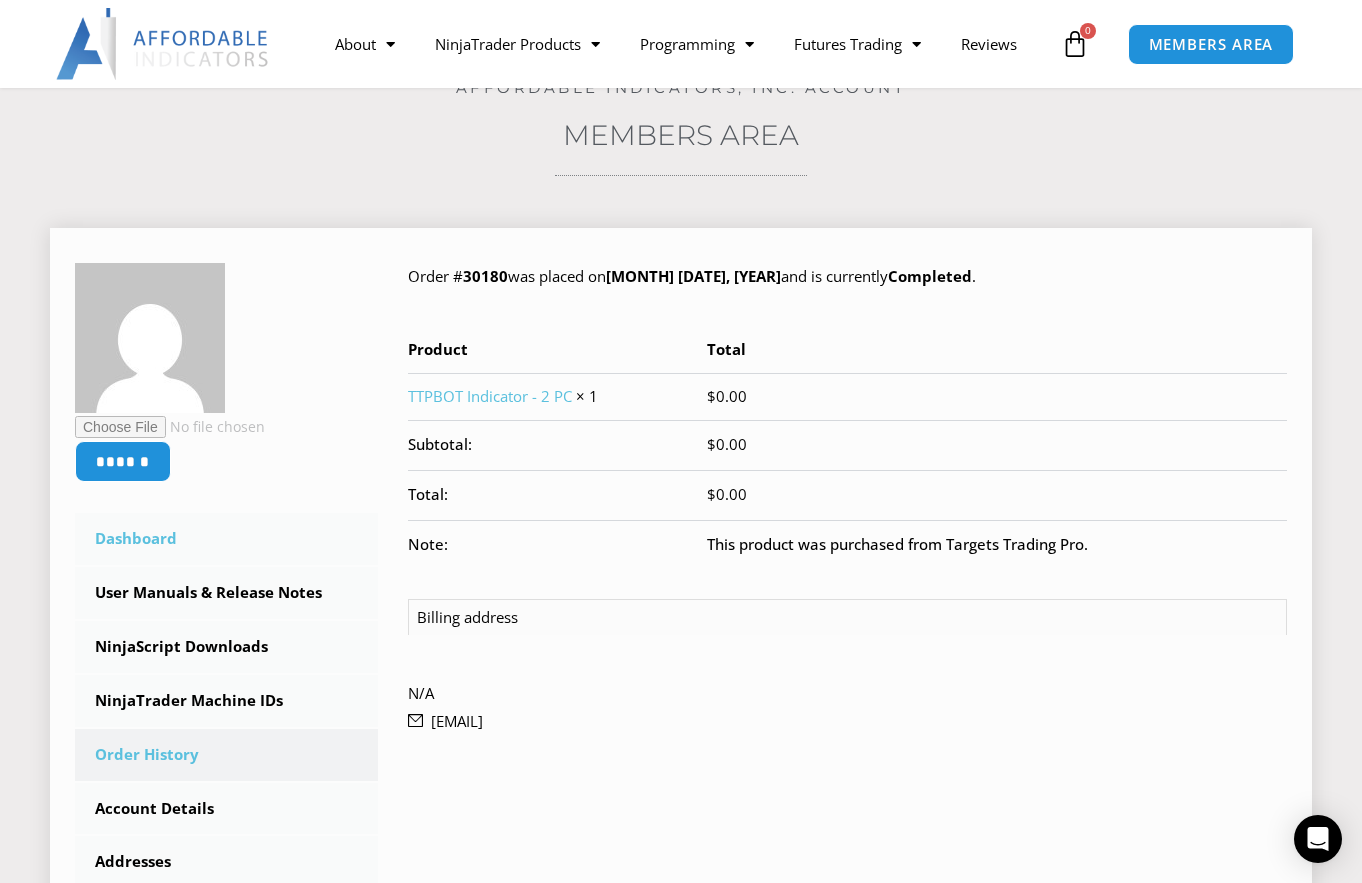 click on "Dashboard" at bounding box center [226, 539] 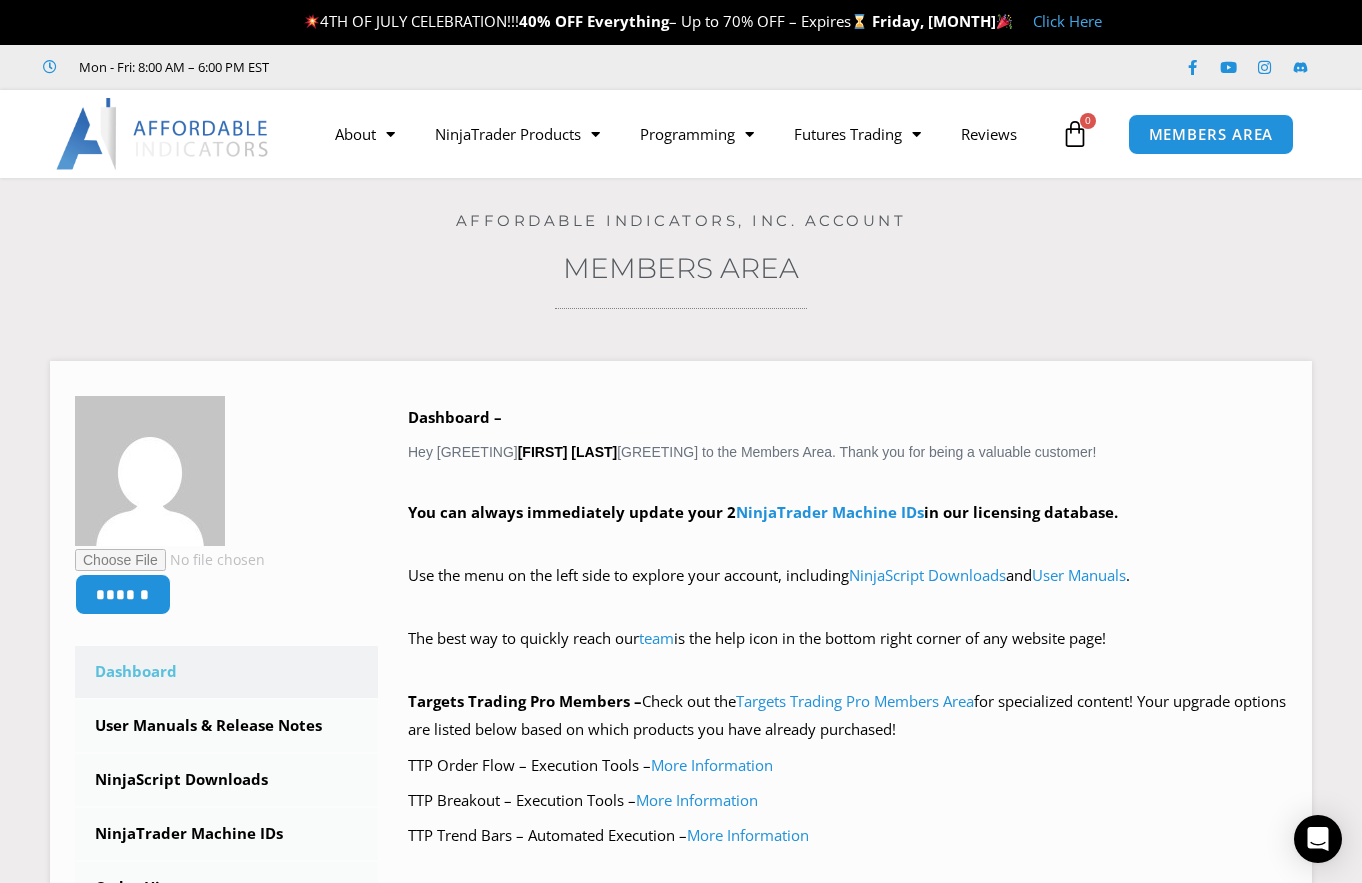 scroll, scrollTop: 0, scrollLeft: 0, axis: both 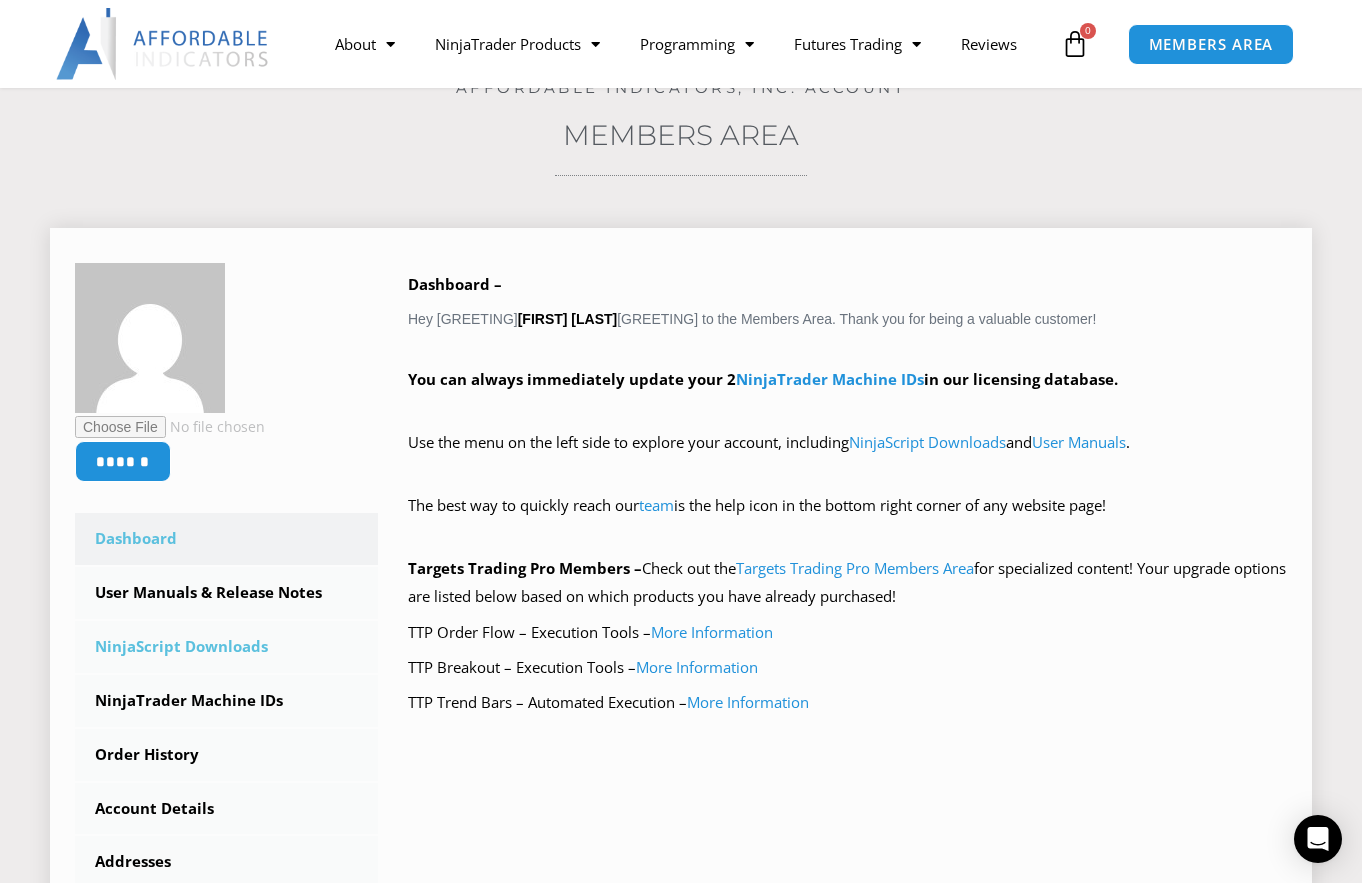 click on "NinjaScript Downloads" at bounding box center [226, 647] 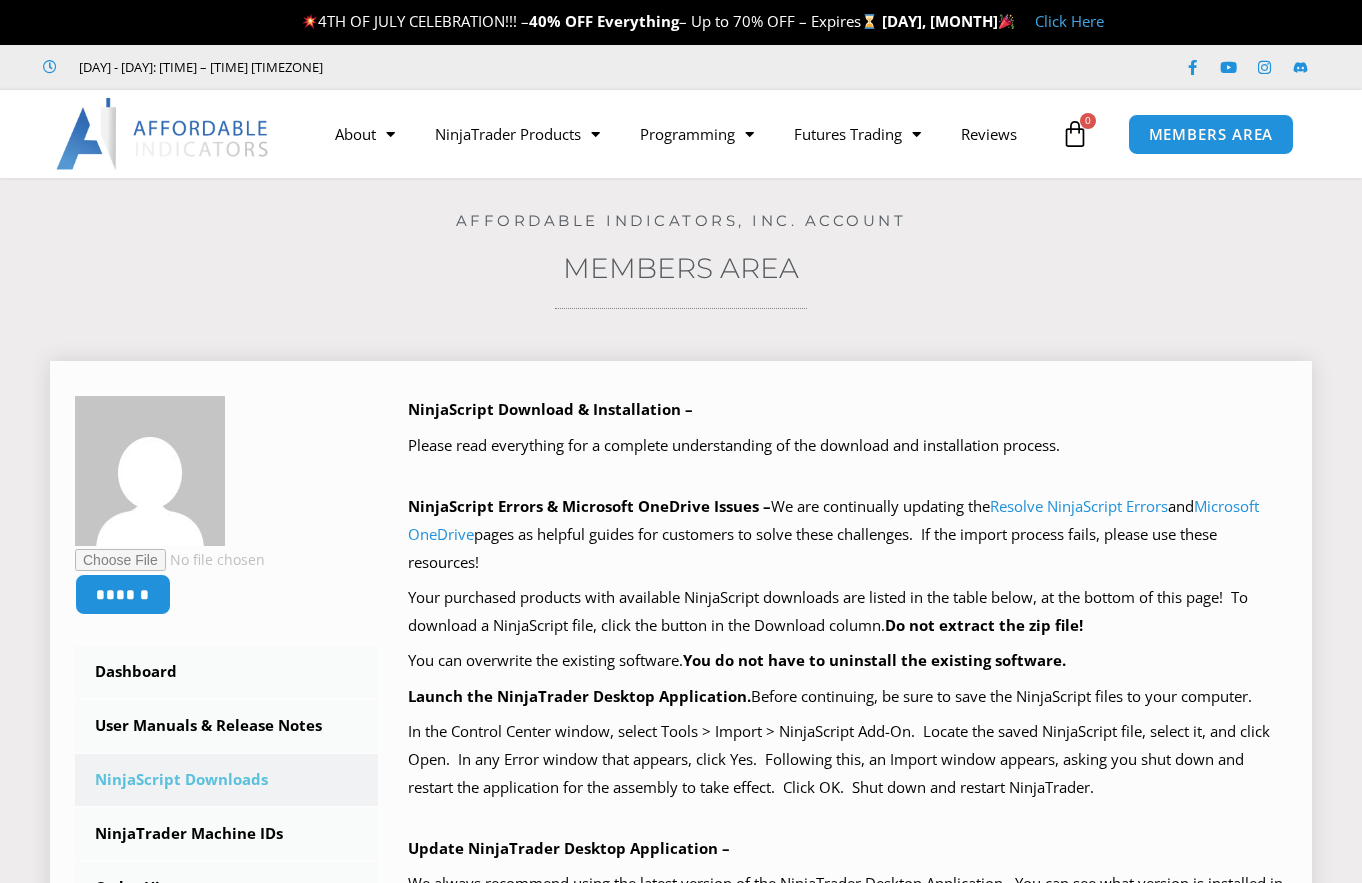 scroll, scrollTop: 0, scrollLeft: 0, axis: both 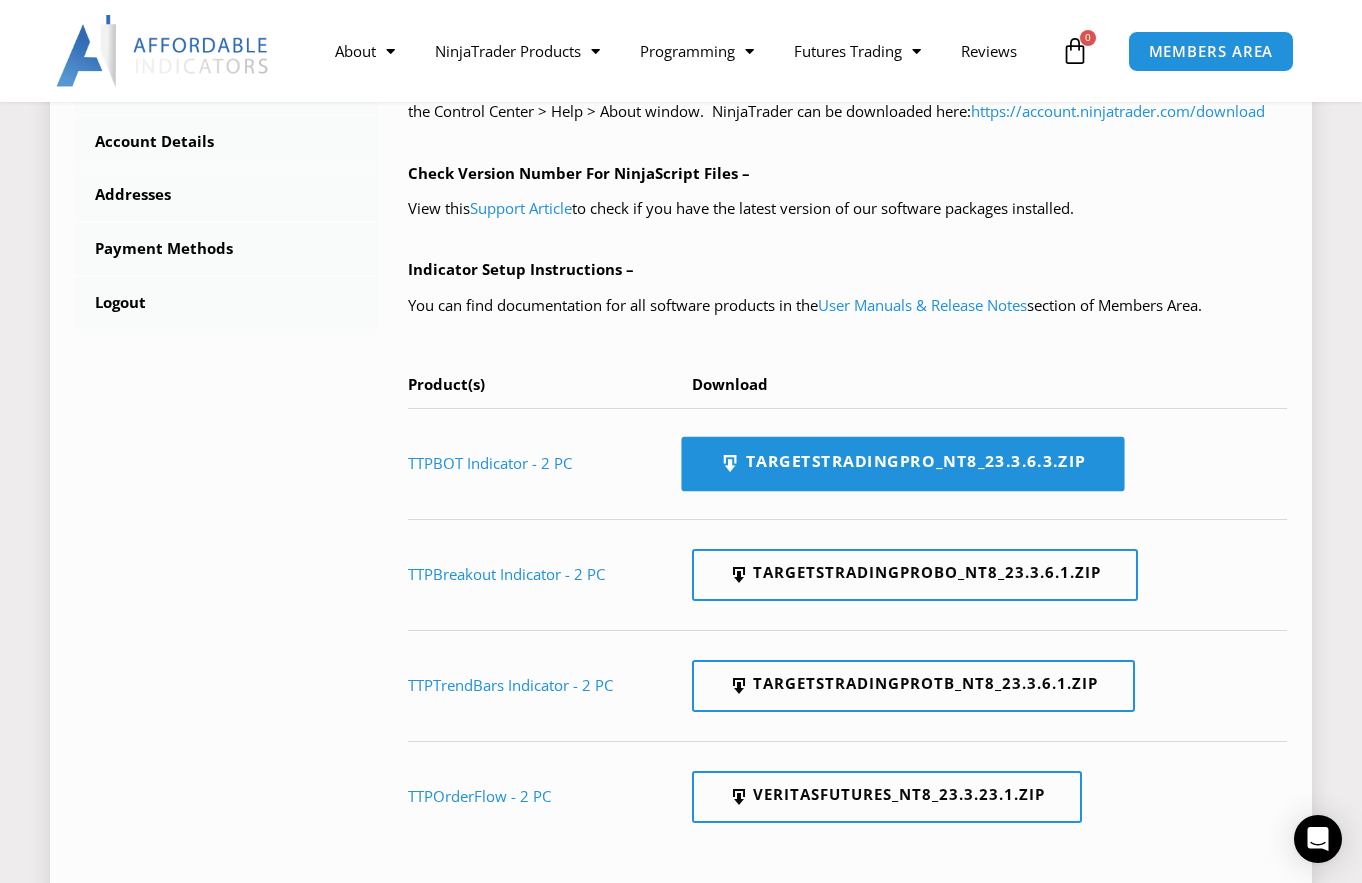 click on "TargetsTradingPro_NT8_23.3.6.3.zip" at bounding box center (902, 464) 